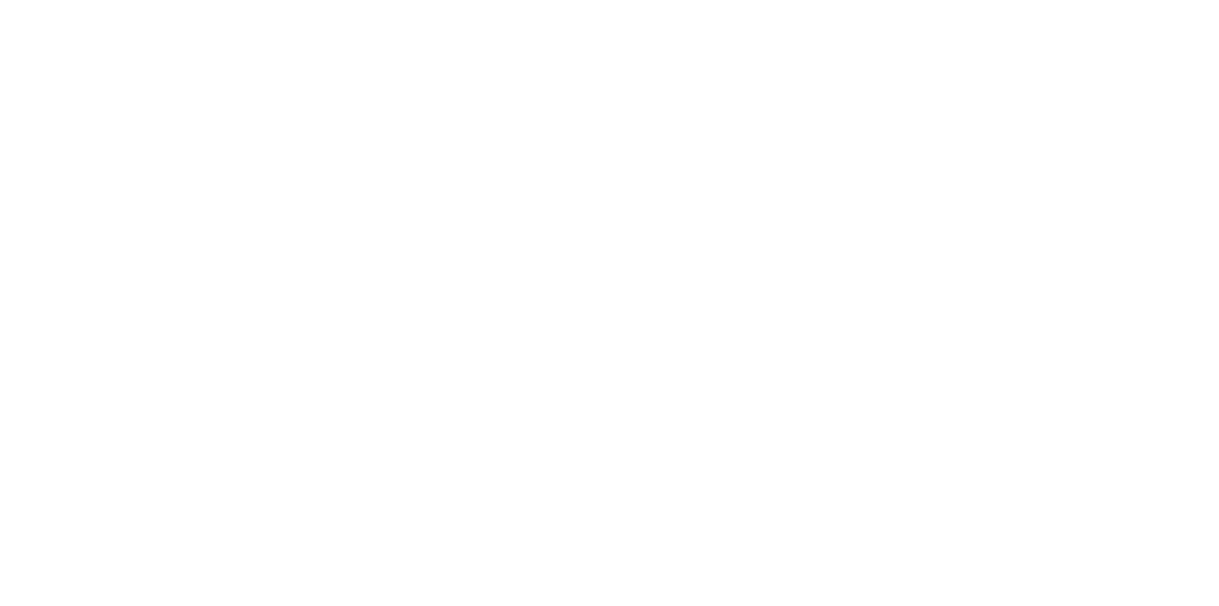 scroll, scrollTop: 0, scrollLeft: 0, axis: both 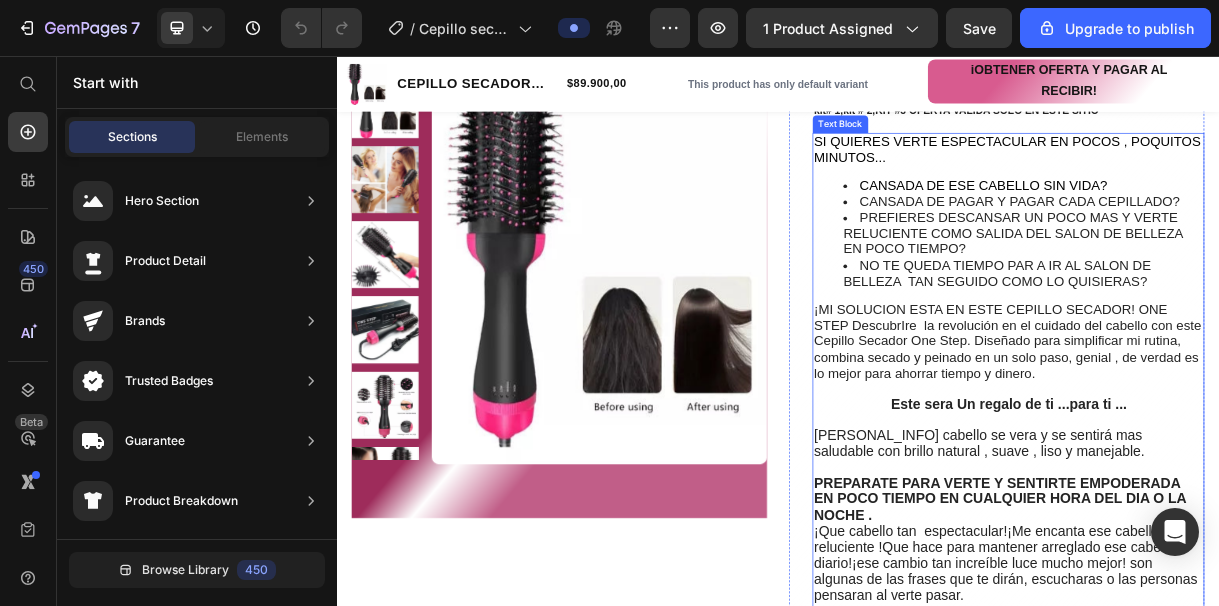 click on "¡MI SOLUCION ESTA EN ESTE CEPILLO SECADOR! ONE STEP DescubrIre  la revolución en el cuidado del cabello con este Cepillo Secador One Step. Diseñado para simplificar mi rutina, combina secado y peinado en un solo paso, genial , de verdad es lo mejor para ahorrar tiempo y dinero." at bounding box center (1249, 444) 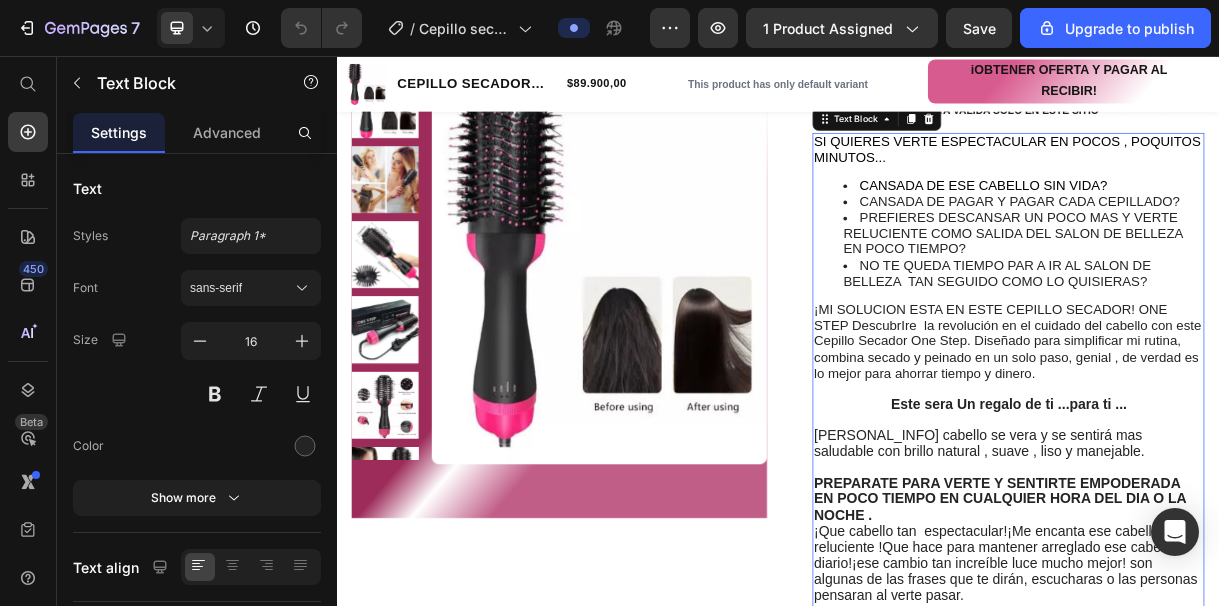 click on "¡MI SOLUCION ESTA EN ESTE CEPILLO SECADOR! ONE STEP DescubrIre  la revolución en el cuidado del cabello con este Cepillo Secador One Step. Diseñado para simplificar mi rutina, combina secado y peinado en un solo paso, genial , de verdad es lo mejor para ahorrar tiempo y dinero." at bounding box center (1249, 444) 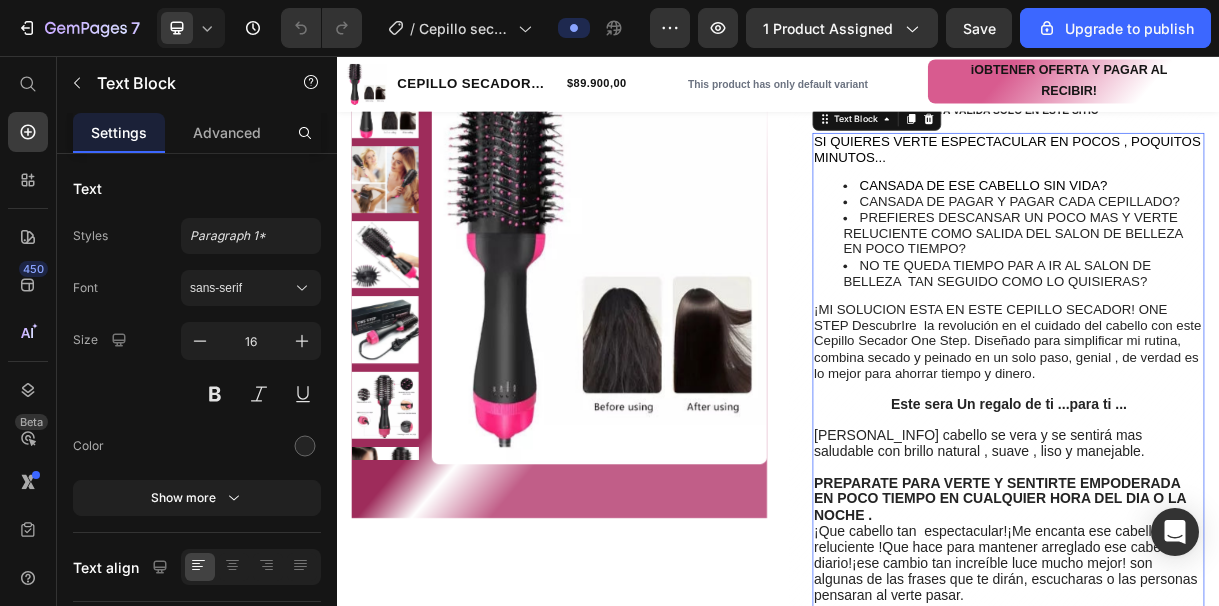 click on "¡MI SOLUCION ESTA EN ESTE CEPILLO SECADOR! ONE STEP DescubrIre  la revolución en el cuidado del cabello con este Cepillo Secador One Step. Diseñado para simplificar mi rutina, combina secado y peinado en un solo paso, genial , de verdad es lo mejor para ahorrar tiempo y dinero." at bounding box center (1249, 444) 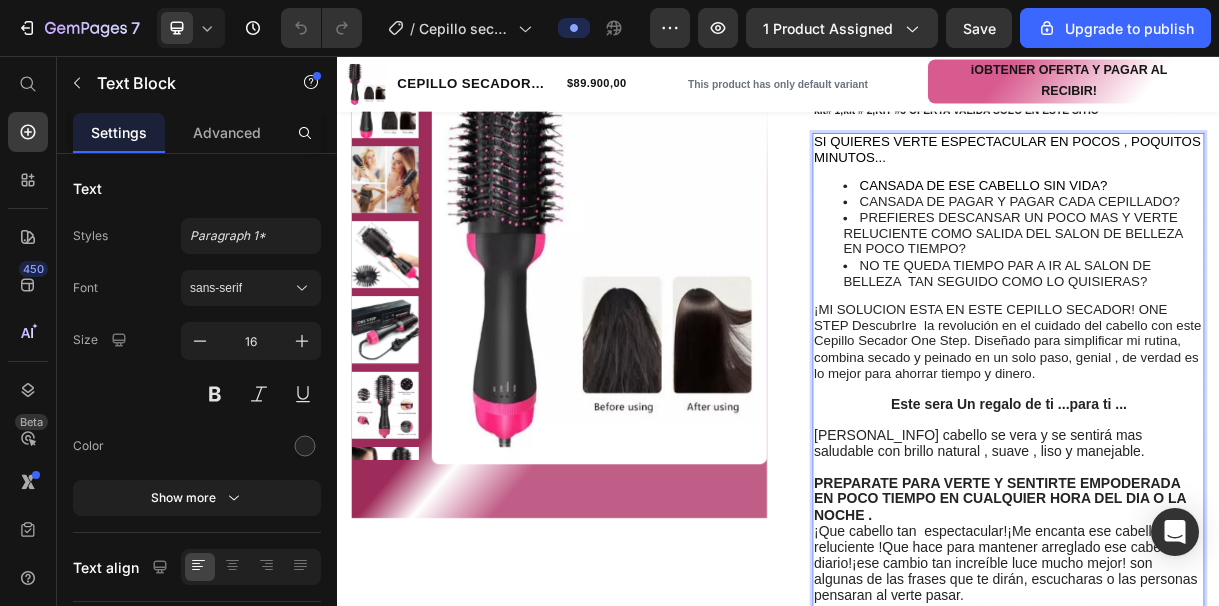 click on "SI QUIERES VERTE ESPECTACULAR EN POCOS , POQUITOS MINUTOS...  CANSADA DE ESE CABELLO SIN VIDA?    CANSADA DE PAGAR Y PAGAR CADA CEPILLADO? PREFIERES DESCANSAR UN POCO MAS Y VERTE RELUCIENTE COMO SALIDA DEL SALON DE BELLEZA EN POCO TIEMPO? NO TE QUEDA TIEMPO PAR A IR AL SALON DE BELLEZA  TAN SEGUIDO COMO LO QUISIERAS? ¡MI SOLUCION ESTA EN ESTE CEPILLO SECADOR! ONE STEP DescubrIre  la revolución en el cuidado del cabello con este Cepillo Secador One Step. Diseñado para simplificar mi rutina, combina secado y peinado en un solo paso, genial , de verdad es lo mejor para ahorrar tiempo y dinero.                          Este sera Un regalo de ti ...para ti ... Tu cabello se vera y se sentirá mas saludable con brillo natural , suave , liso y manejable. PREPARATE PARA VERTE Y SENTIRTE EMPODERADA EN POCO TIEMPO EN CUALQUIER HORA DEL DIA O LA NOCHE .    ¡Amate cada día mas, lo mejor esta por llegar empieza                                                ahora mismo¡" at bounding box center (1250, 629) 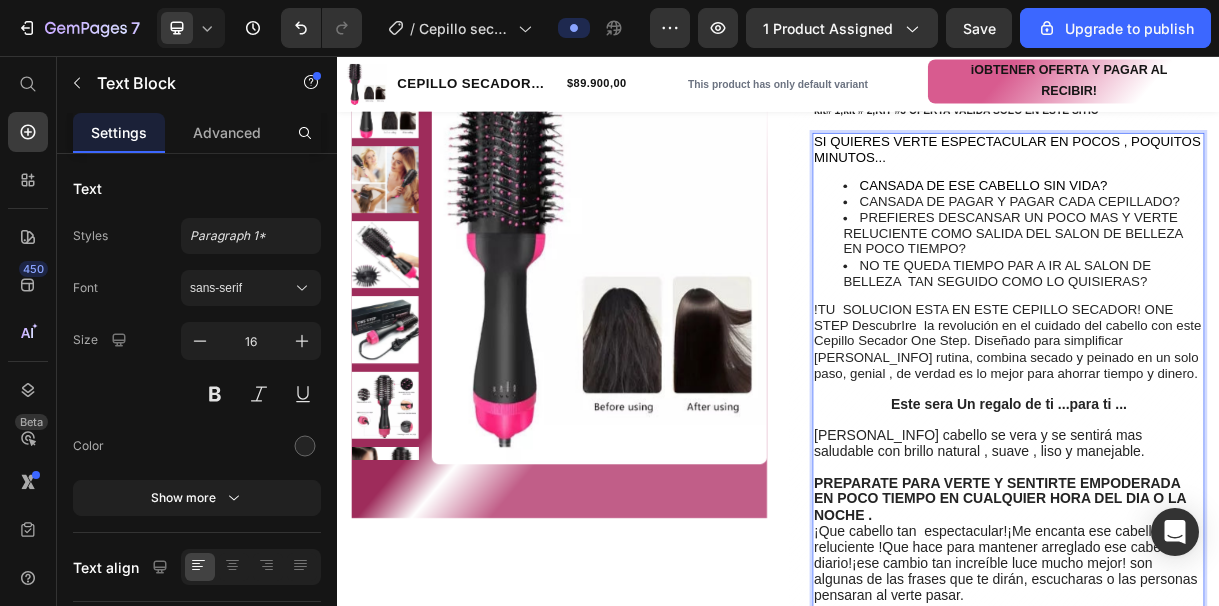 click on "!TU  SOLUCION ESTA EN ESTE CEPILLO SECADOR! ONE STEP DescubrIre  la revolución en el cuidado del cabello con este Cepillo Secador One Step. Diseñado para simplificar [PERSONAL_INFO] rutina, combina secado y peinado en un solo paso, genial , de verdad es lo mejor para ahorrar tiempo y dinero." at bounding box center (1249, 444) 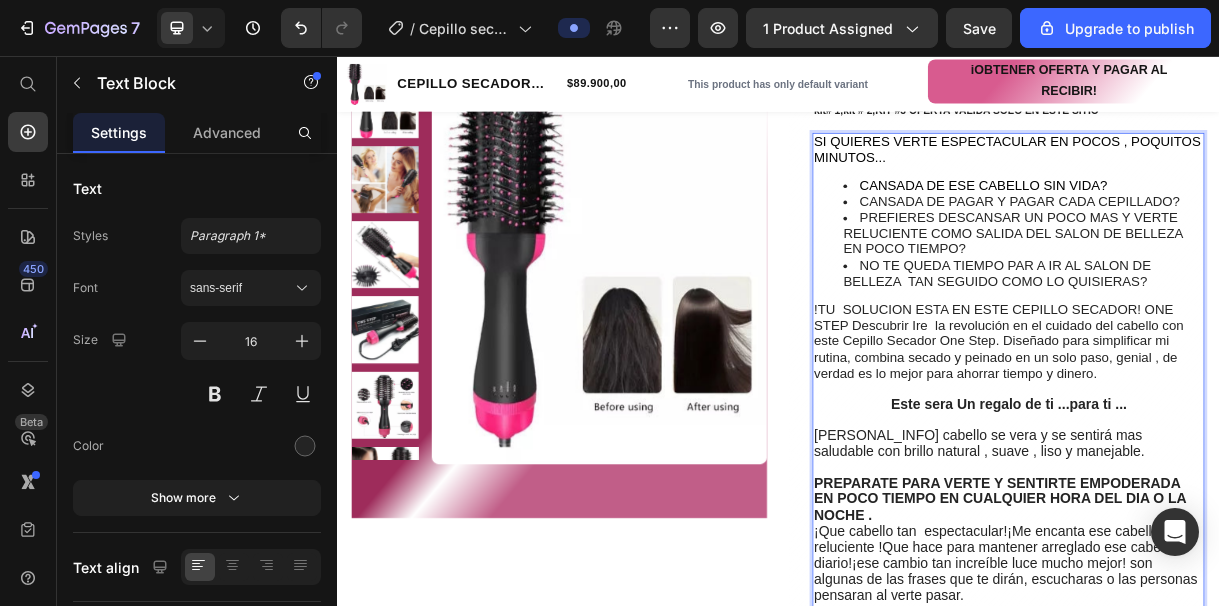 click on "!TU  SOLUCION ESTA EN ESTE CEPILLO SECADOR! ONE STEP Descubrir Ire  la revolución en el cuidado del cabello con este Cepillo Secador One Step. Diseñado para simplificar mi rutina, combina secado y peinado en un solo paso, genial , de verdad es lo mejor para ahorrar tiempo y dinero." at bounding box center [1237, 444] 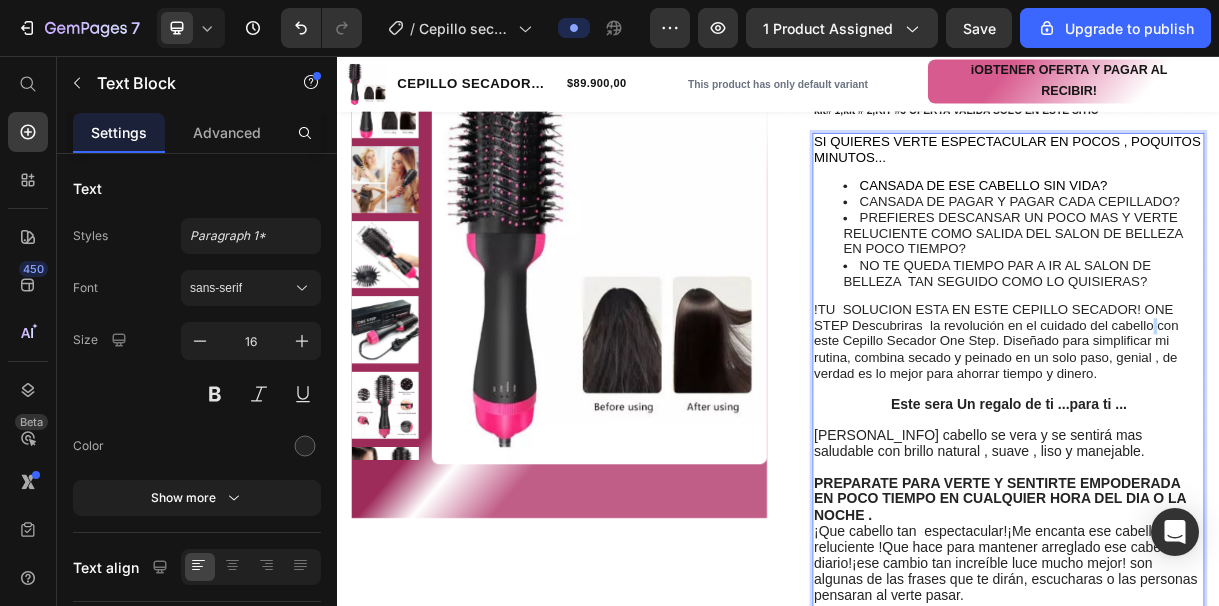 click on "!TU  SOLUCION ESTA EN ESTE CEPILLO SECADOR! ONE STEP Descubriras  la revolución en el cuidado del cabello con este Cepillo Secador One Step. Diseñado para simplificar mi rutina, combina secado y peinado en un solo paso, genial , de verdad es lo mejor para ahorrar tiempo y dinero." at bounding box center (1234, 444) 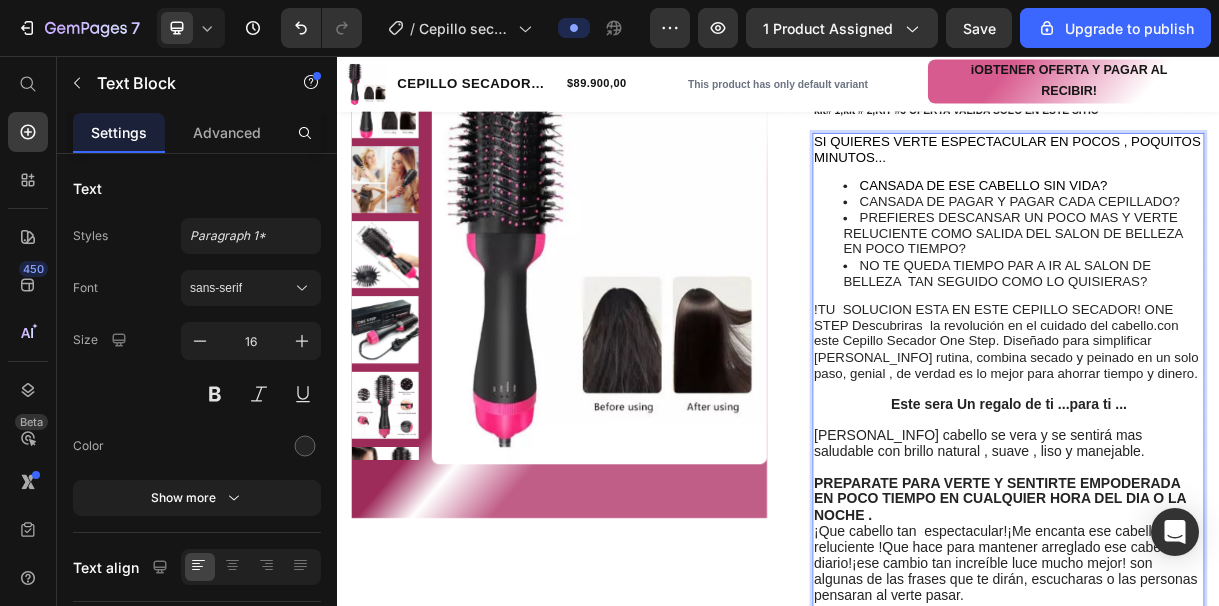 click on "!TU  SOLUCION ESTA EN ESTE CEPILLO SECADOR! ONE STEP Descubriras  la revolución en el cuidado del cabello.con este Cepillo Secador One Step. Diseñado para simplificar [PERSONAL_INFO] rutina, combina secado y peinado en un solo paso, genial , de verdad es lo mejor para ahorrar tiempo y dinero." at bounding box center (1247, 444) 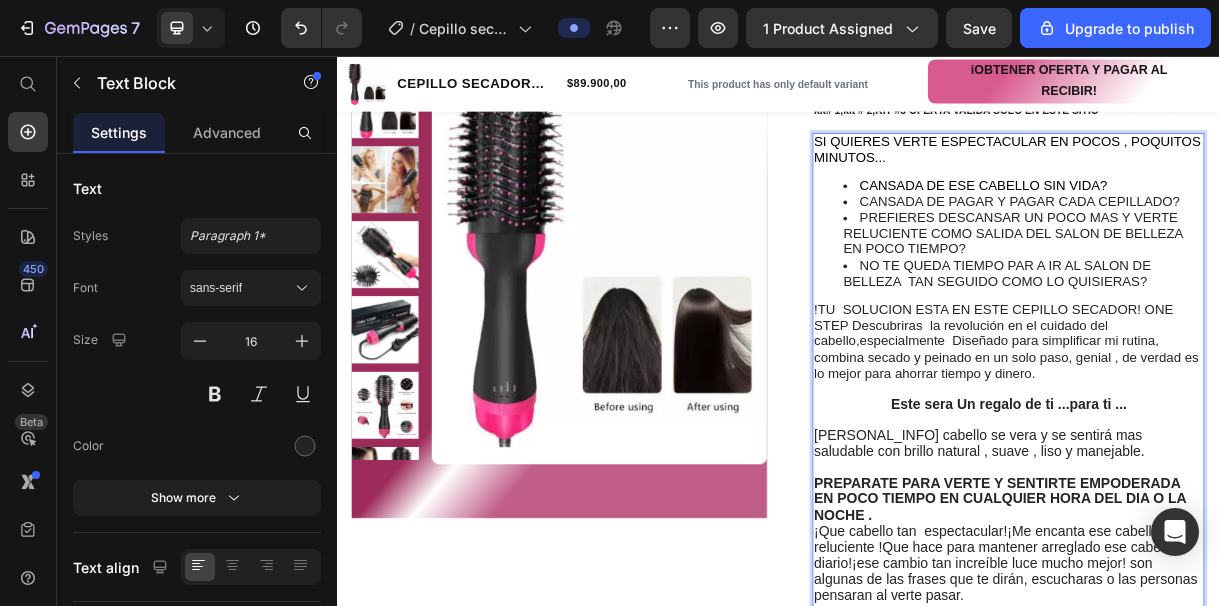 click on "!TU  SOLUCION ESTA EN ESTE CEPILLO SECADOR! ONE STEP Descubriras  la revolución en el cuidado del cabello,especialmente  Diseñado para simplificar mi rutina, combina secado y peinado en un solo paso, genial , de verdad es lo mejor para ahorrar tiempo y dinero." at bounding box center [1247, 444] 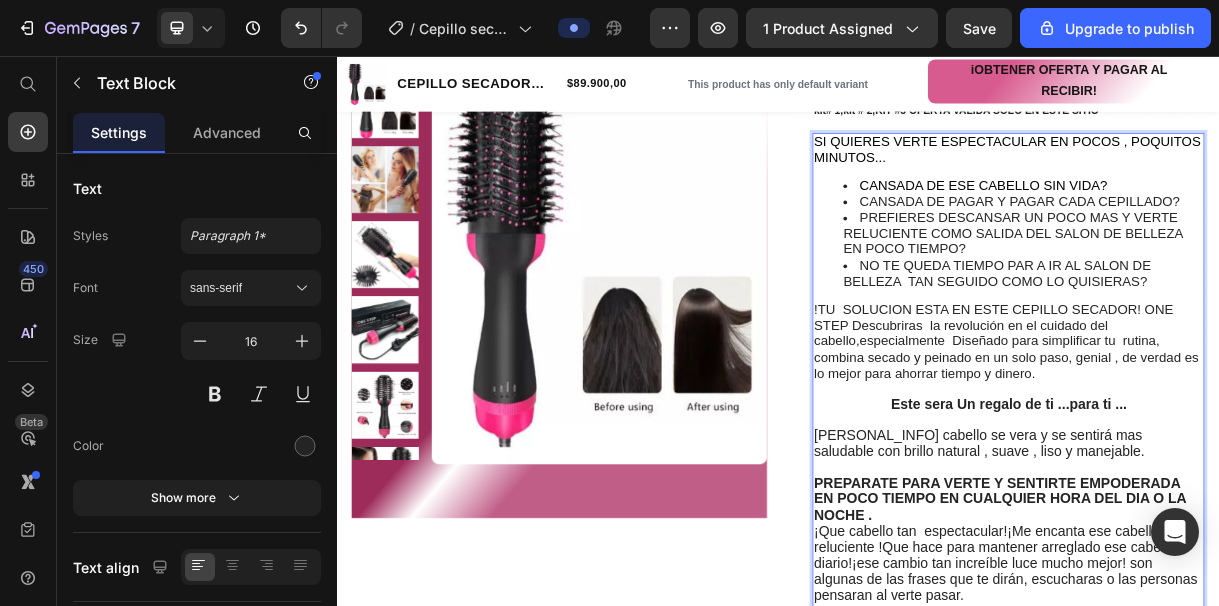 click on "!TU  SOLUCION ESTA EN ESTE CEPILLO SECADOR! ONE STEP Descubriras  la revolución en el cuidado del cabello,especialmente  Diseñado para simplificar tu  rutina, combina secado y peinado en un solo paso, genial , de verdad es lo mejor para ahorrar tiempo y dinero." at bounding box center (1250, 445) 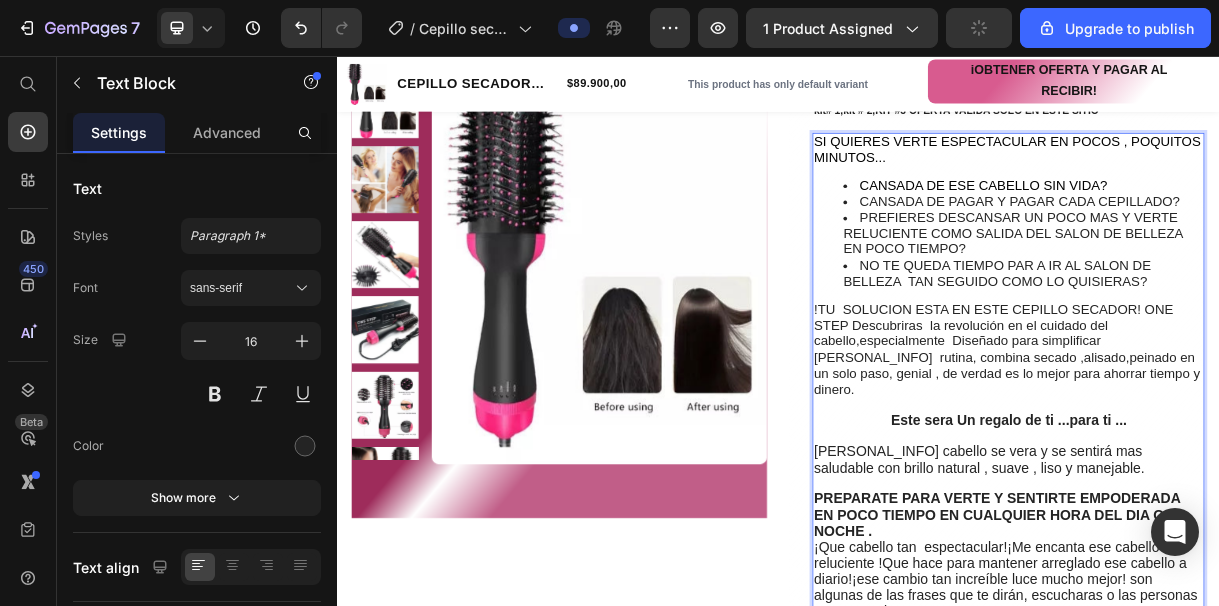 click on "!TU  SOLUCION ESTA EN ESTE CEPILLO SECADOR! ONE STEP Descubriras  la revolución en el cuidado del cabello,especialmente  Diseñado para simplificar [PERSONAL_INFO]  rutina, combina secado ,alisado,peinado en un solo paso, genial , de verdad es lo mejor para ahorrar tiempo y dinero." at bounding box center [1248, 455] 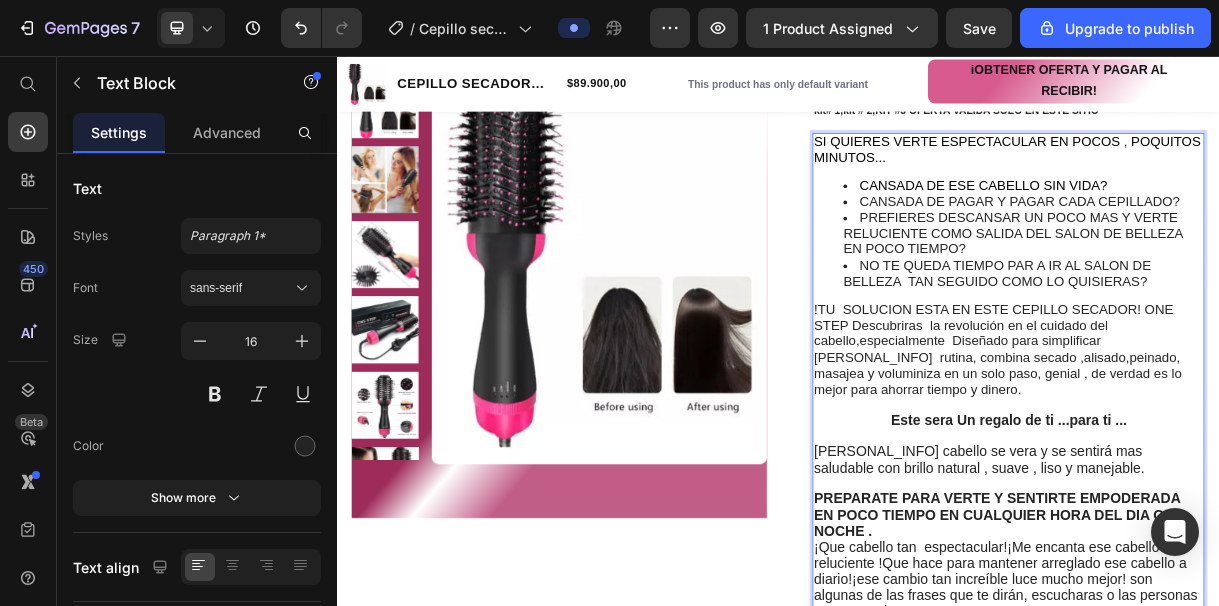 click on "!TU  SOLUCION ESTA EN ESTE CEPILLO SECADOR! ONE STEP Descubriras  la revolución en el cuidado del cabello,especialmente  Diseñado para simplificar [PERSONAL_INFO]  rutina, combina secado ,alisado,peinado, masajea y voluminiza en un solo paso, genial , de verdad es lo mejor para ahorrar tiempo y dinero." at bounding box center (1236, 455) 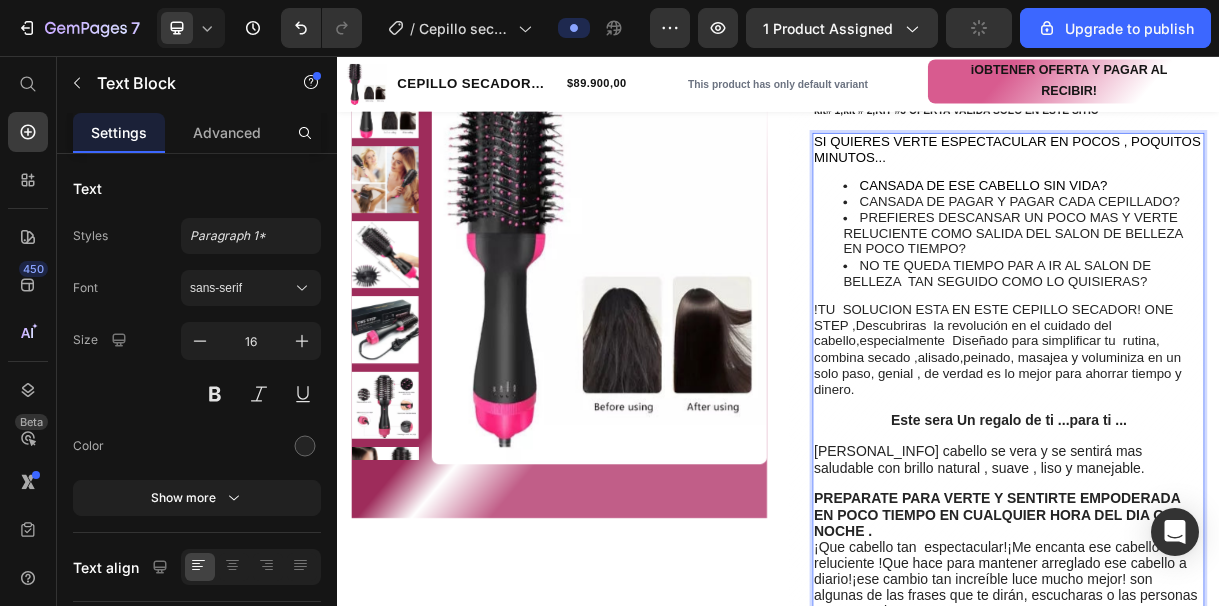 click on "!TU  SOLUCION ESTA EN ESTE CEPILLO SECADOR! ONE STEP ,Descubriras  la revolución en el cuidado del cabello,especialmente  Diseñado para simplificar tu  rutina, combina secado ,alisado,peinado, masajea y voluminiza en un solo paso, genial , de verdad es lo mejor para ahorrar tiempo y dinero." at bounding box center [1236, 455] 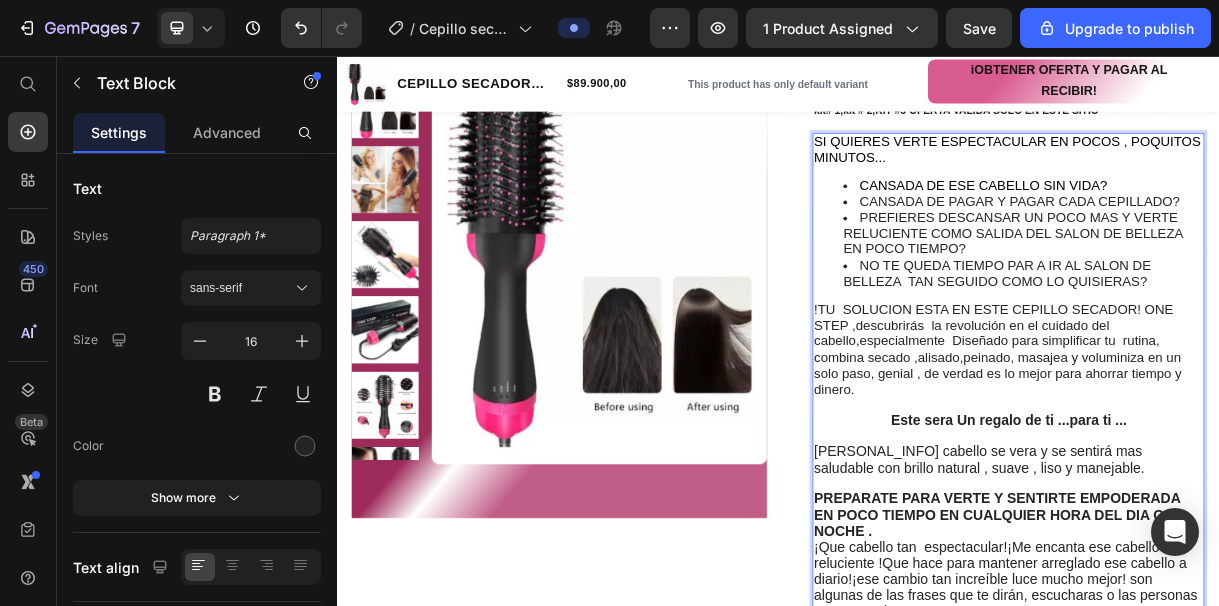 drag, startPoint x: 1010, startPoint y: 443, endPoint x: 1115, endPoint y: 468, distance: 107.935165 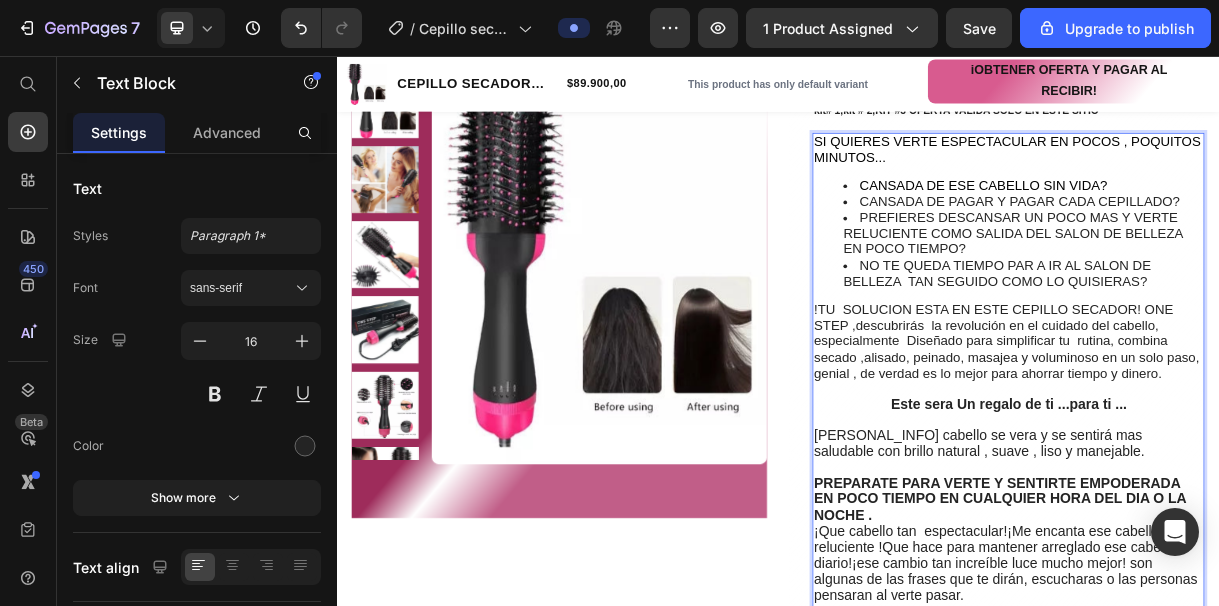 click on "!TU  SOLUCION ESTA EN ESTE CEPILLO SECADOR! ONE STEP ,descubrirás  la revolución en el cuidado del cabello, especialmente  Diseñado para simplificar tu  rutina, combina secado ,alisado, peinado, masajea y voluminoso en un solo paso, genial , de verdad es lo mejor para ahorrar tiempo y dinero." at bounding box center (1248, 444) 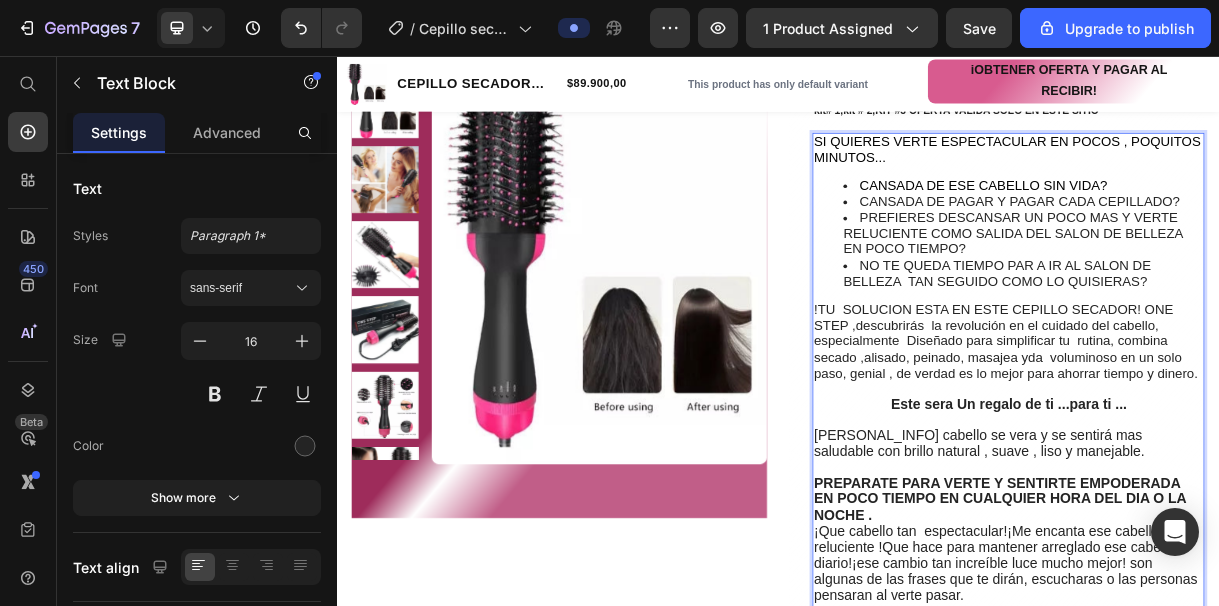 click on "!TU  SOLUCION ESTA EN ESTE CEPILLO SECADOR! ONE STEP ,descubrirás  la revolución en el cuidado del cabello, especialmente  Diseñado para simplificar tu  rutina, combina secado ,alisado, peinado, masajea yda  voluminoso en un solo paso, genial , de verdad es lo mejor para ahorrar tiempo y dinero." at bounding box center [1247, 444] 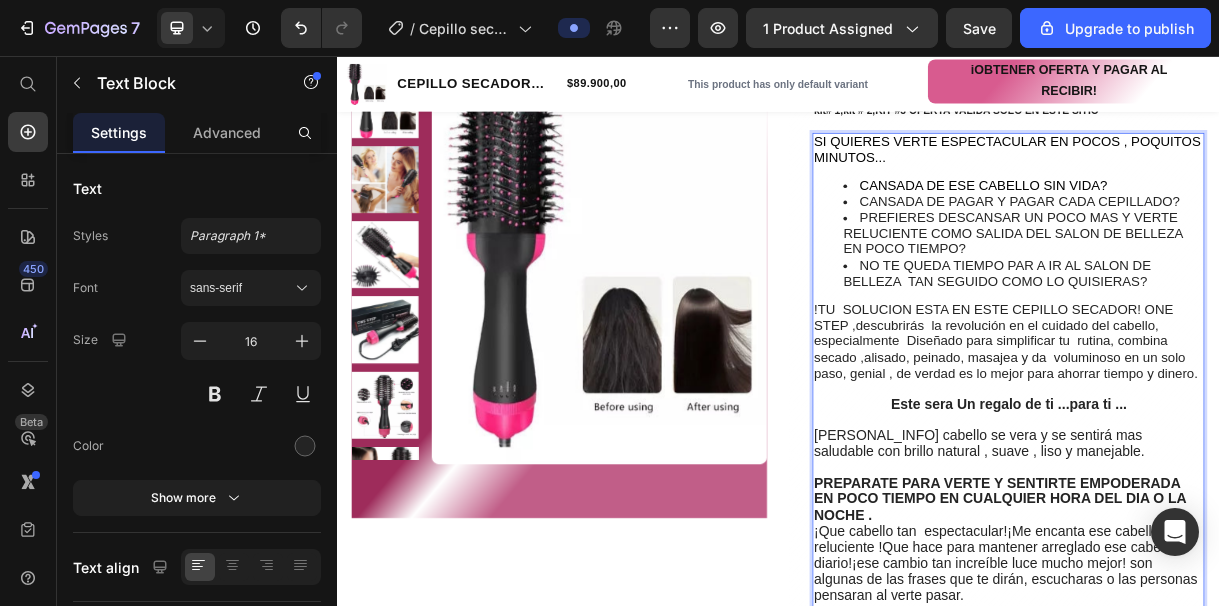click on "!TU  SOLUCION ESTA EN ESTE CEPILLO SECADOR! ONE STEP ,descubrirás  la revolución en el cuidado del cabello, especialmente  Diseñado para simplificar tu  rutina, combina secado ,alisado, peinado, masajea y da  voluminoso en un solo paso, genial , de verdad es lo mejor para ahorrar tiempo y dinero." at bounding box center [1247, 444] 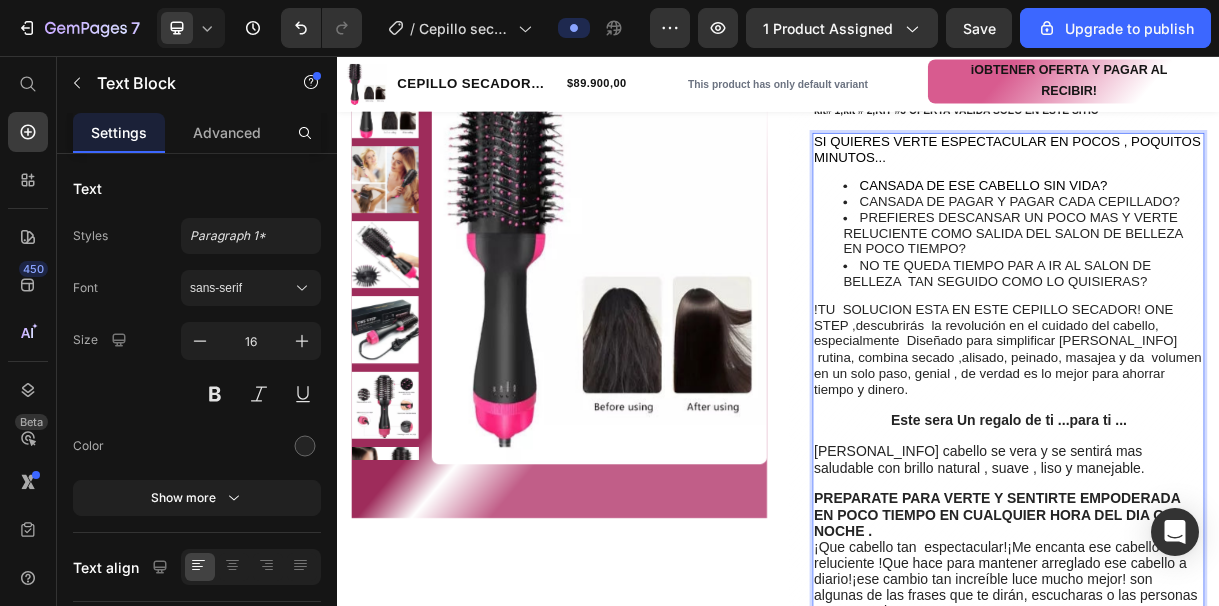 click on "!TU  SOLUCION ESTA EN ESTE CEPILLO SECADOR! ONE STEP ,descubrirás  la revolución en el cuidado del cabello, especialmente  Diseñado para simplificar [PERSONAL_INFO]  rutina, combina secado ,alisado, peinado, masajea y da  volumen en un solo paso, genial , de verdad es lo mejor para ahorrar tiempo y dinero." at bounding box center (1249, 455) 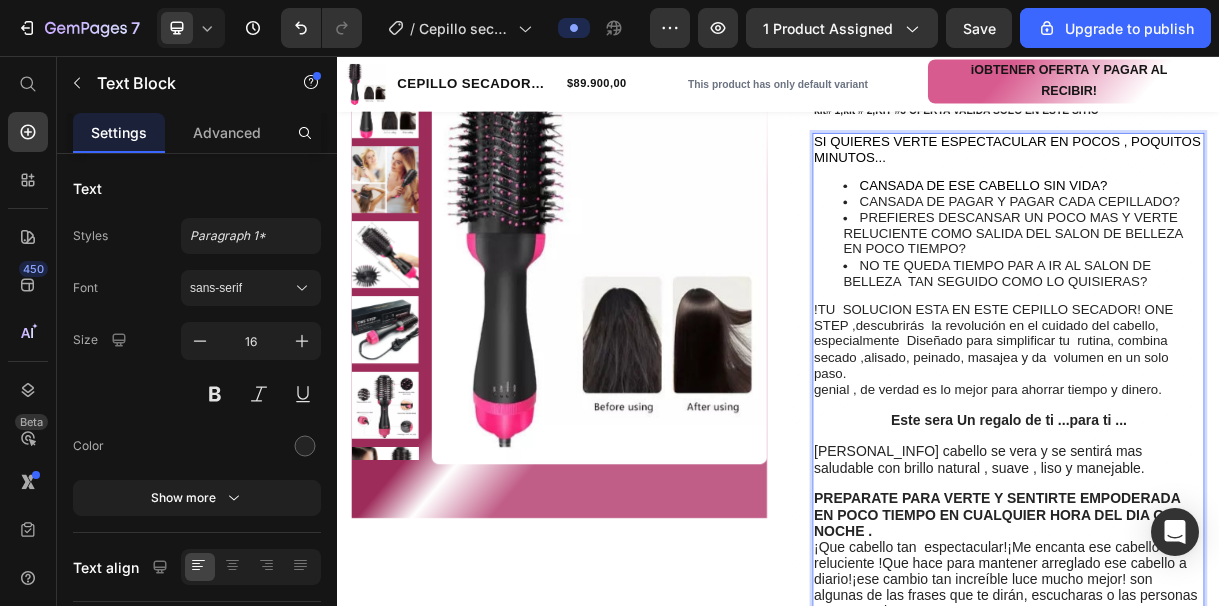 click on "genial , de verdad es lo mejor para ahorrar tiempo y dinero." at bounding box center (1250, 511) 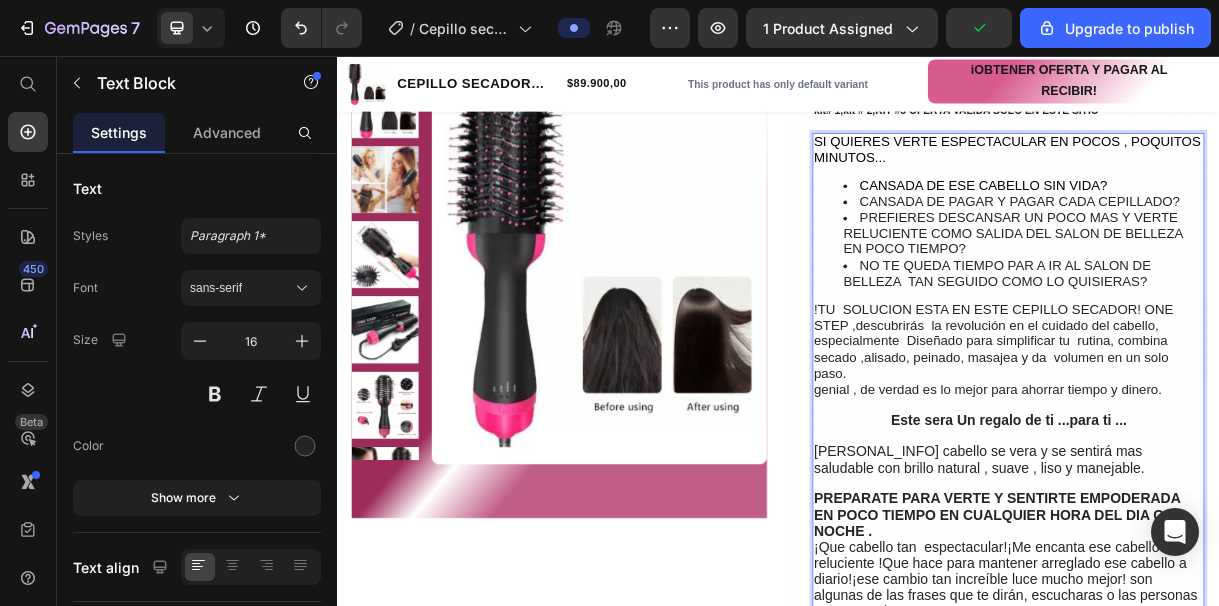 click on "!TU  SOLUCION ESTA EN ESTE CEPILLO SECADOR! ONE STEP ,descubrirás  la revolución en el cuidado del cabello, especialmente  Diseñado para simplificar tu  rutina, combina secado ,alisado, peinado, masajea y da  volumen en un solo paso." at bounding box center (1250, 445) 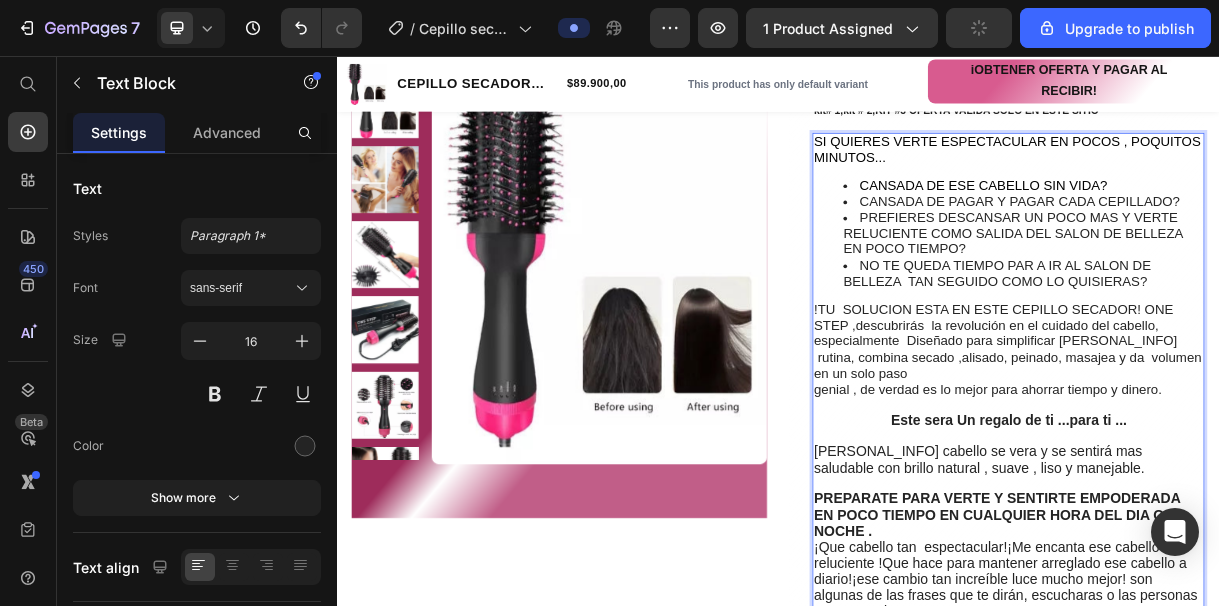 click on "genial , de verdad es lo mejor para ahorrar tiempo y dinero." at bounding box center (1222, 510) 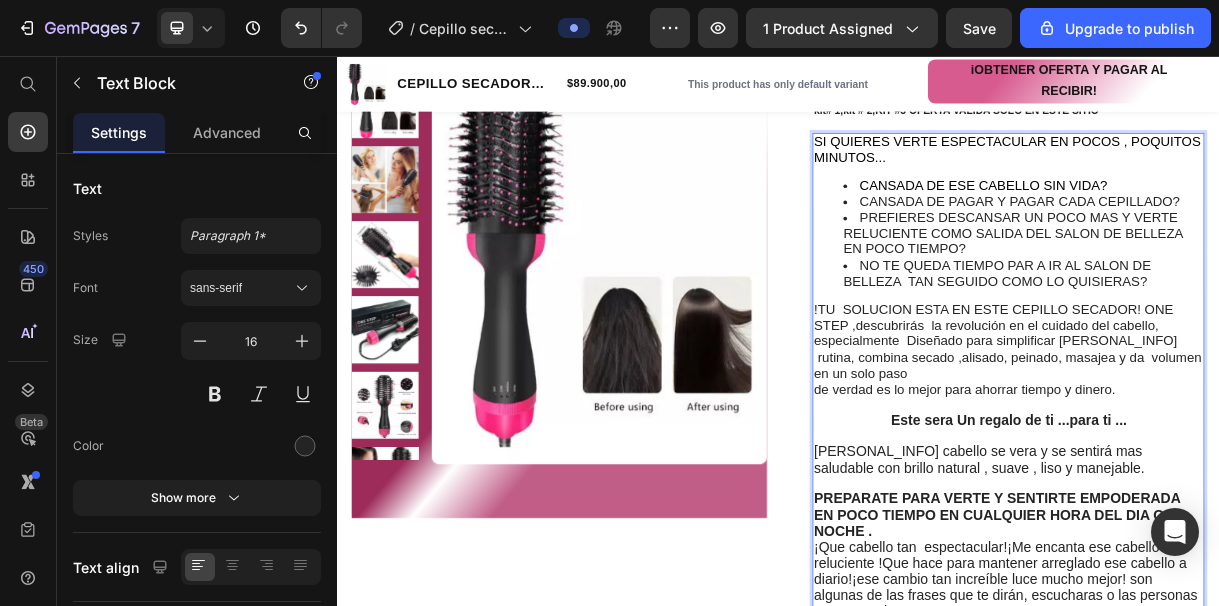click on "!TU  SOLUCION ESTA EN ESTE CEPILLO SECADOR! ONE STEP ,descubrirás  la revolución en el cuidado del cabello, especialmente  Diseñado para simplificar [PERSONAL_INFO]  rutina, combina secado ,alisado, peinado, masajea y da  volumen en un solo paso" at bounding box center [1250, 445] 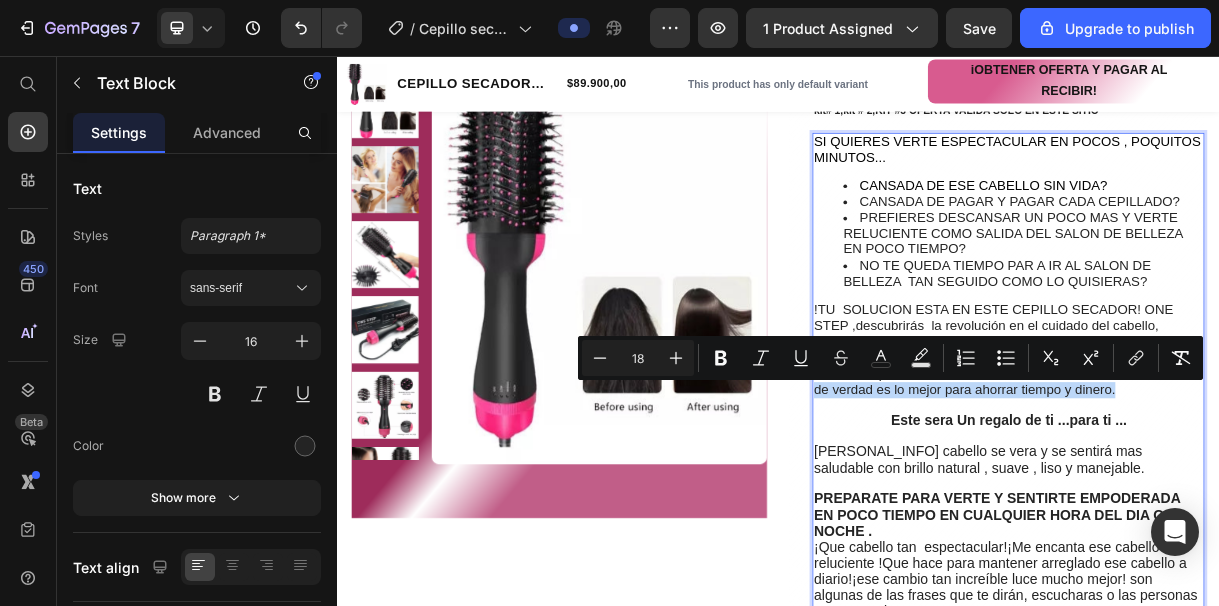 drag, startPoint x: 1395, startPoint y: 500, endPoint x: 987, endPoint y: 509, distance: 408.09924 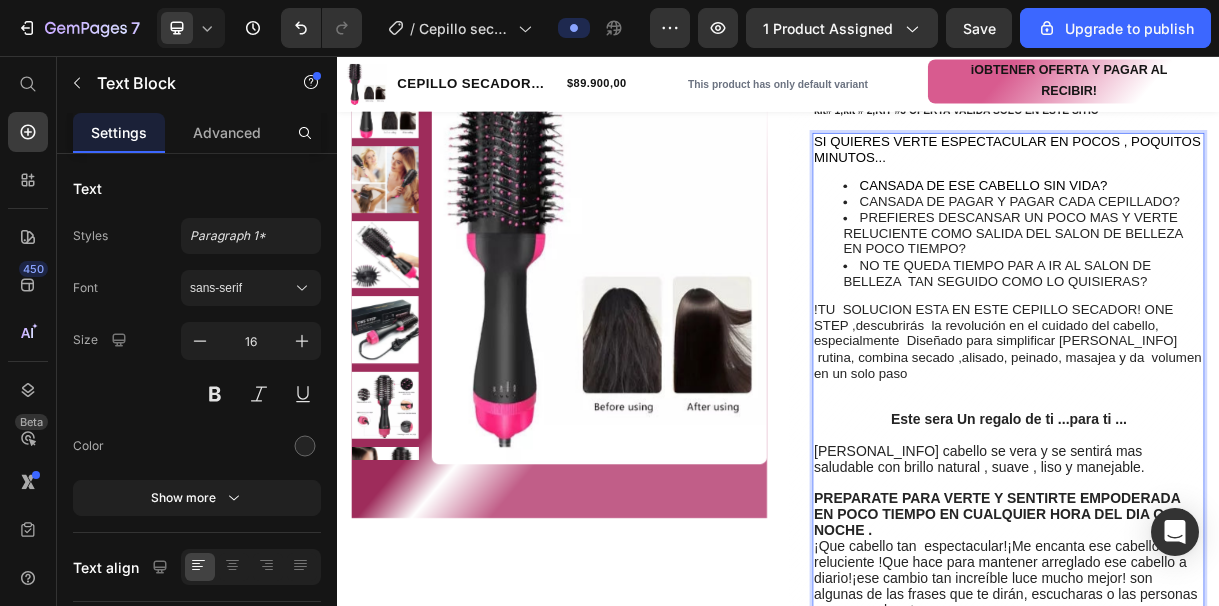 click on "!TU  SOLUCION ESTA EN ESTE CEPILLO SECADOR! ONE STEP ,descubrirás  la revolución en el cuidado del cabello, especialmente  Diseñado para simplificar [PERSONAL_INFO]  rutina, combina secado ,alisado, peinado, masajea y da  volumen en un solo paso" at bounding box center [1250, 445] 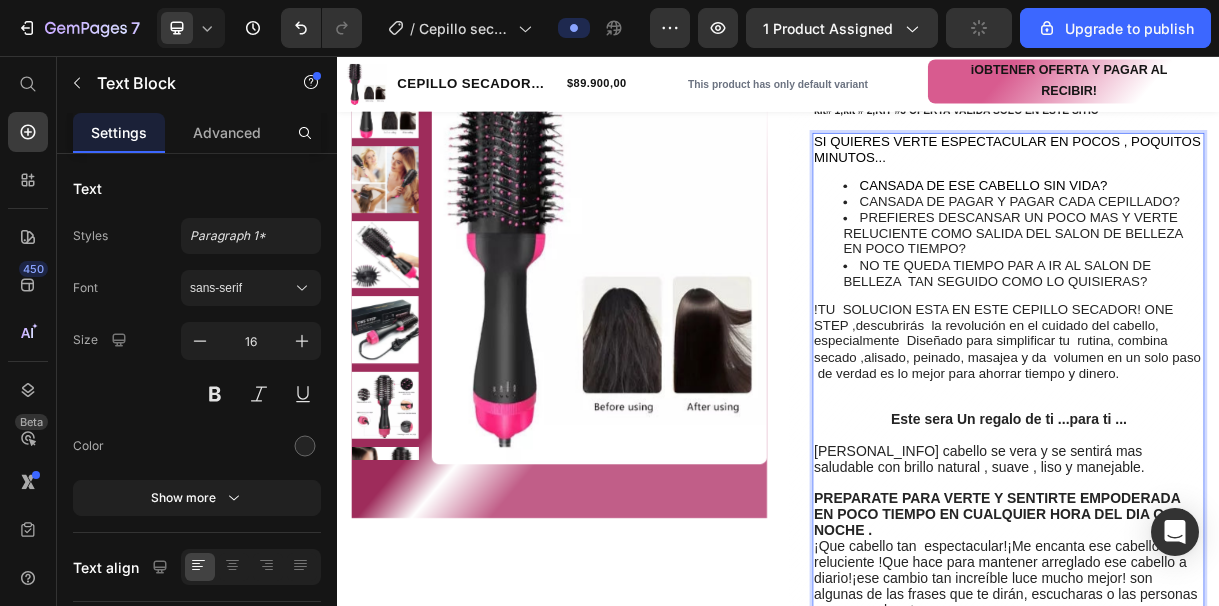click on "!TU  SOLUCION ESTA EN ESTE CEPILLO SECADOR! ONE STEP ,descubrirás  la revolución en el cuidado del cabello, especialmente  Diseñado para simplificar tu  rutina, combina secado ,alisado, peinado, masajea y da  volumen en un solo paso  de verdad es lo mejor para ahorrar tiempo y dinero." at bounding box center [1249, 444] 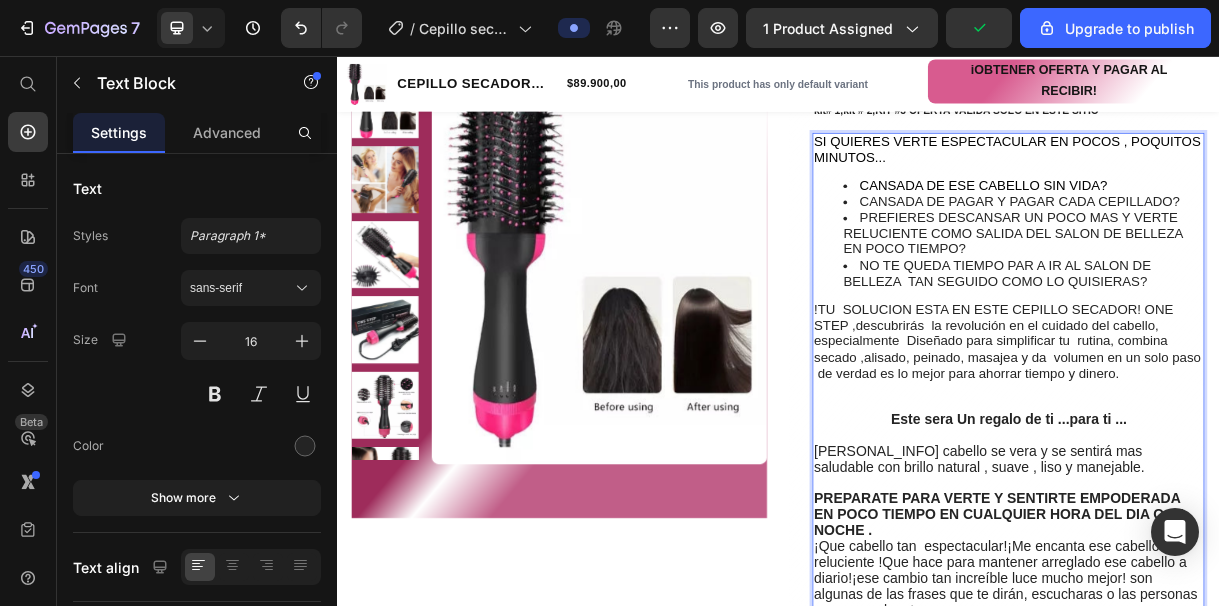 click on "!TU  SOLUCION ESTA EN ESTE CEPILLO SECADOR! ONE STEP ,descubrirás  la revolución en el cuidado del cabello, especialmente  Diseñado para simplificar tu  rutina, combina secado ,alisado, peinado, masajea y da  volumen en un solo paso  de verdad es lo mejor para ahorrar tiempo y dinero." at bounding box center (1249, 444) 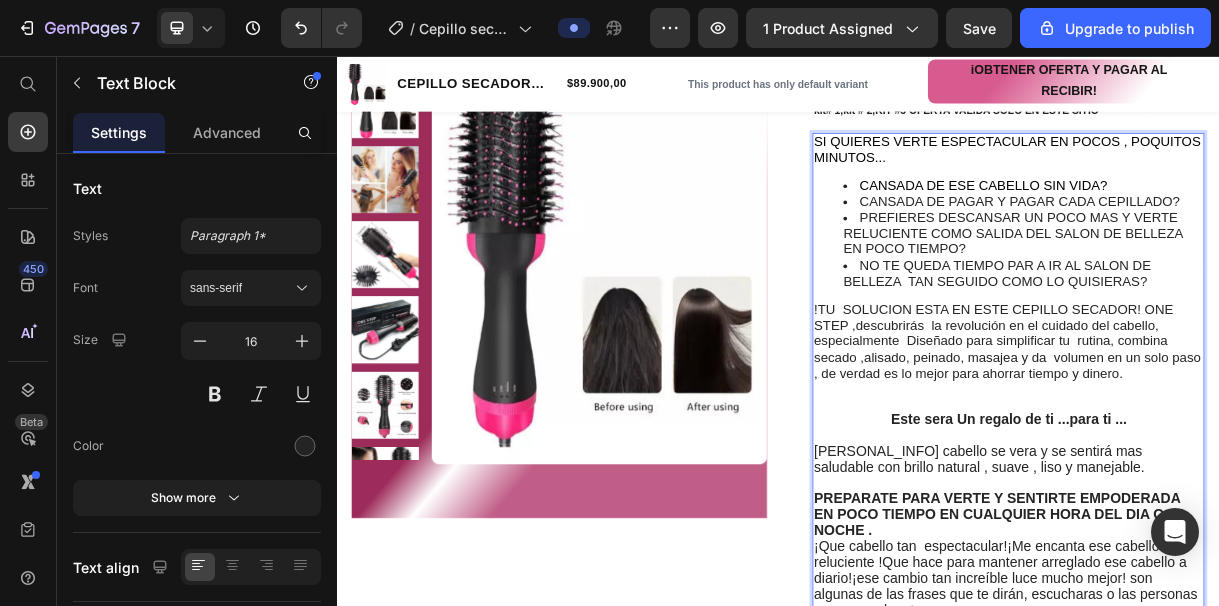 click on "!TU  SOLUCION ESTA EN ESTE CEPILLO SECADOR! ONE STEP ,descubrirás  la revolución en el cuidado del cabello, especialmente  Diseñado para simplificar tu  rutina, combina secado ,alisado, peinado, masajea y da  volumen en un solo paso , de verdad es lo mejor para ahorrar tiempo y dinero." at bounding box center [1249, 444] 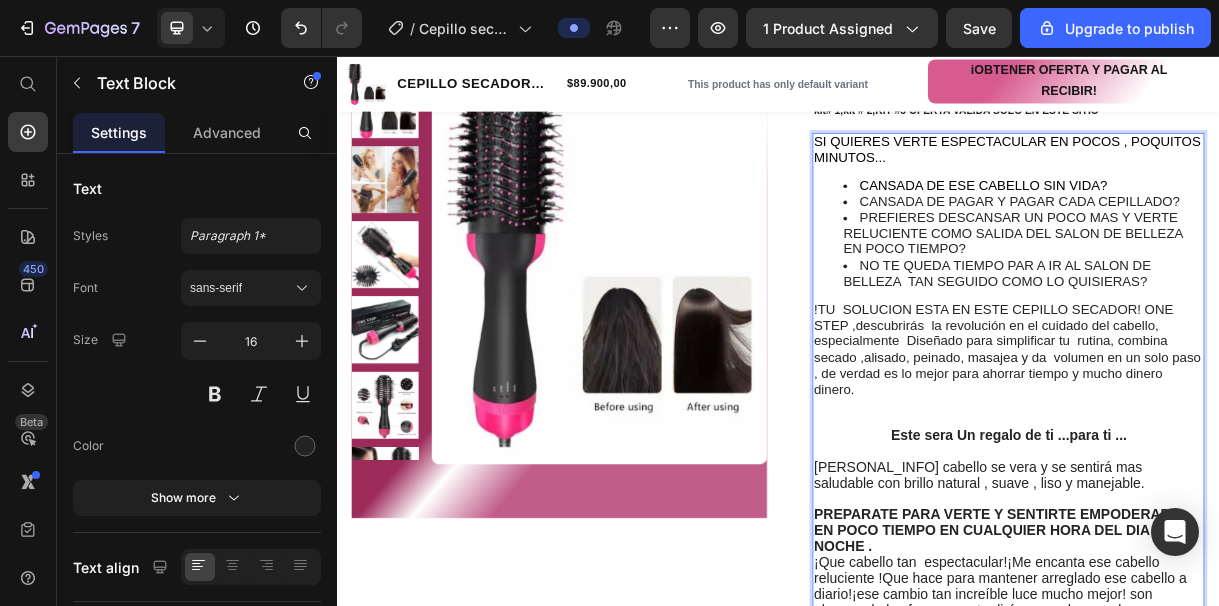 click at bounding box center (1250, 532) 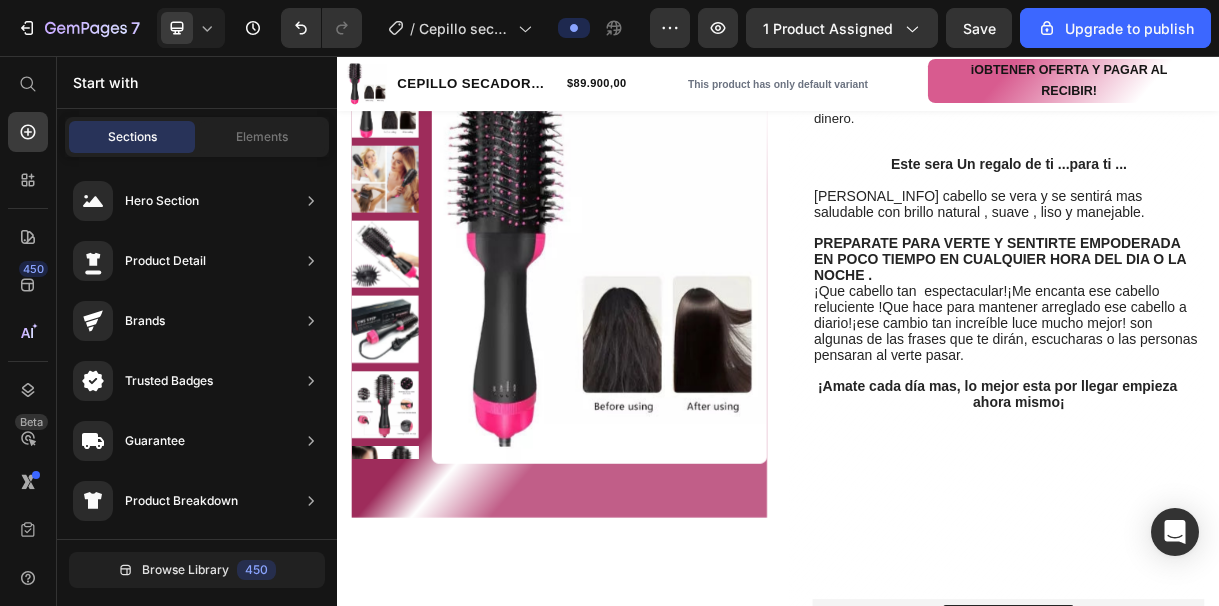 scroll, scrollTop: 0, scrollLeft: 0, axis: both 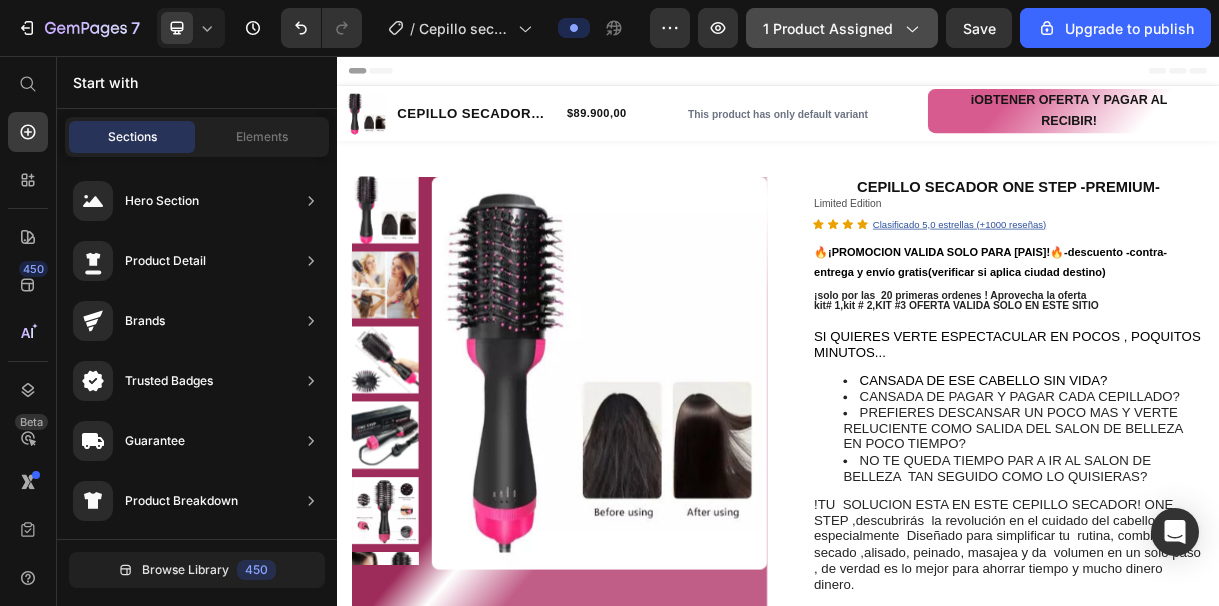 click on "1 product assigned" 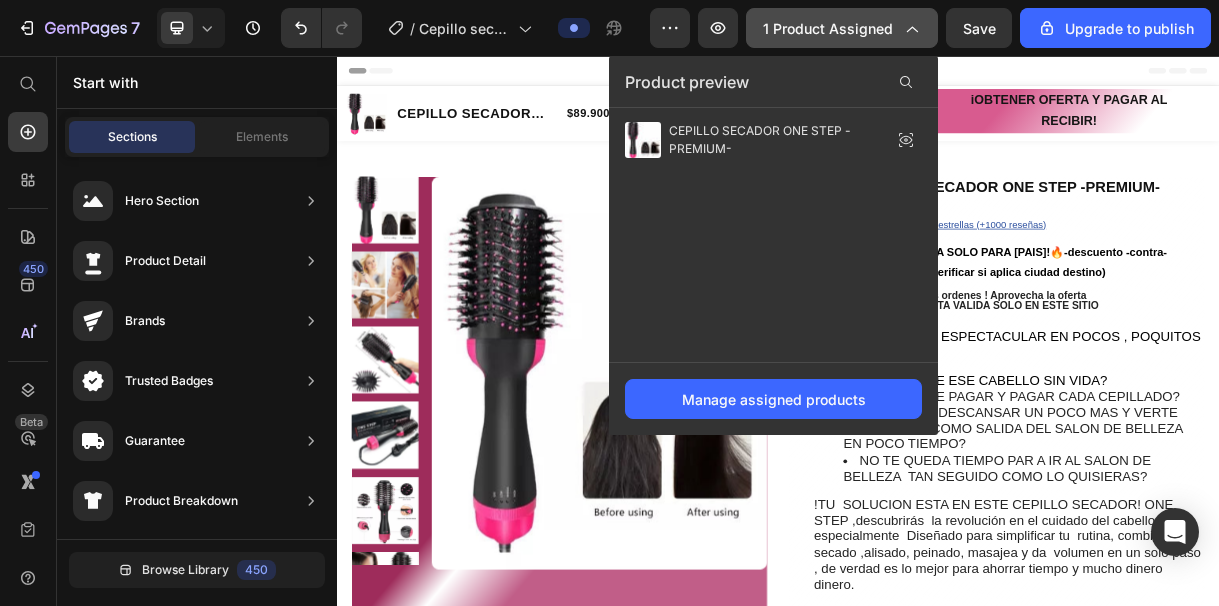 click on "1 product assigned" 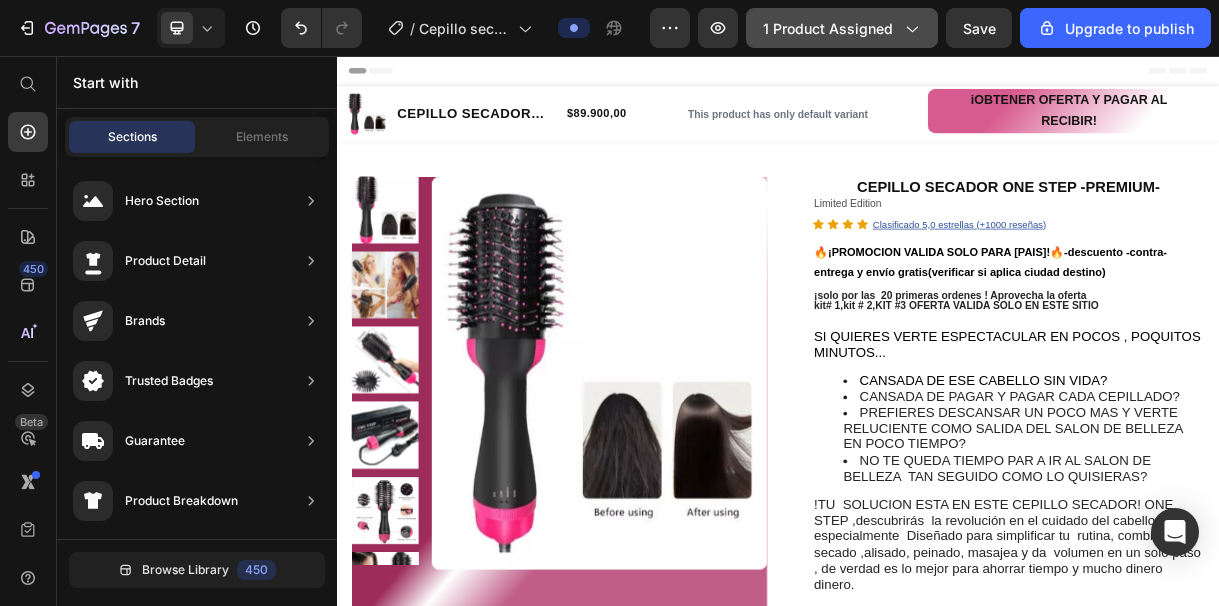 click on "1 product assigned" 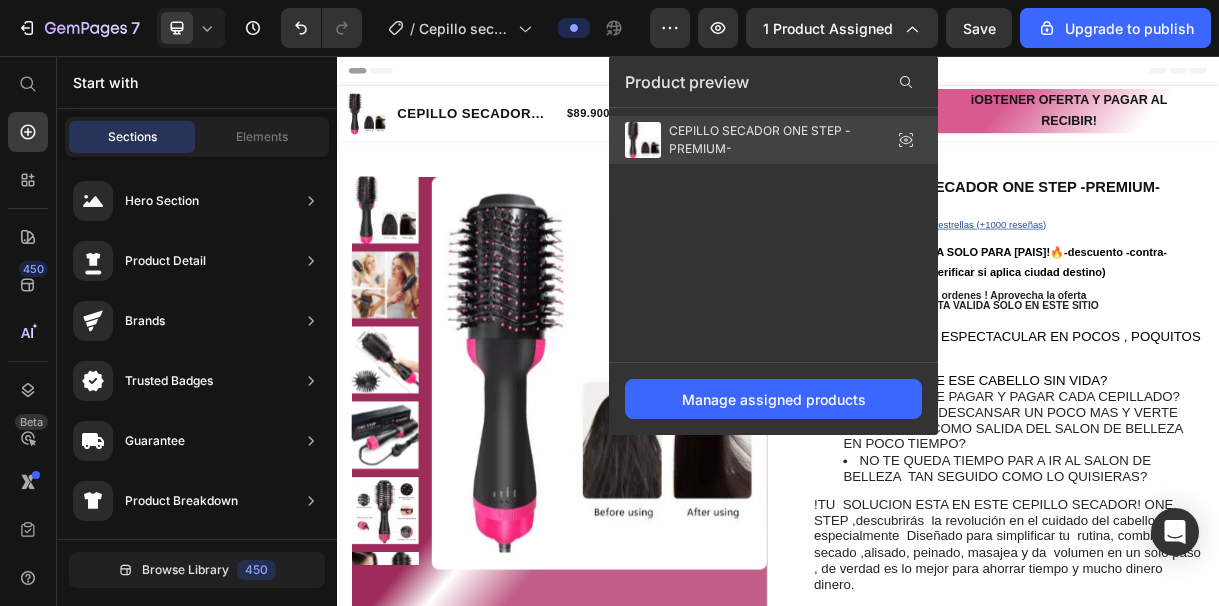click on "CEPILLO SECADOR ONE STEP -PREMIUM-" at bounding box center (769, 140) 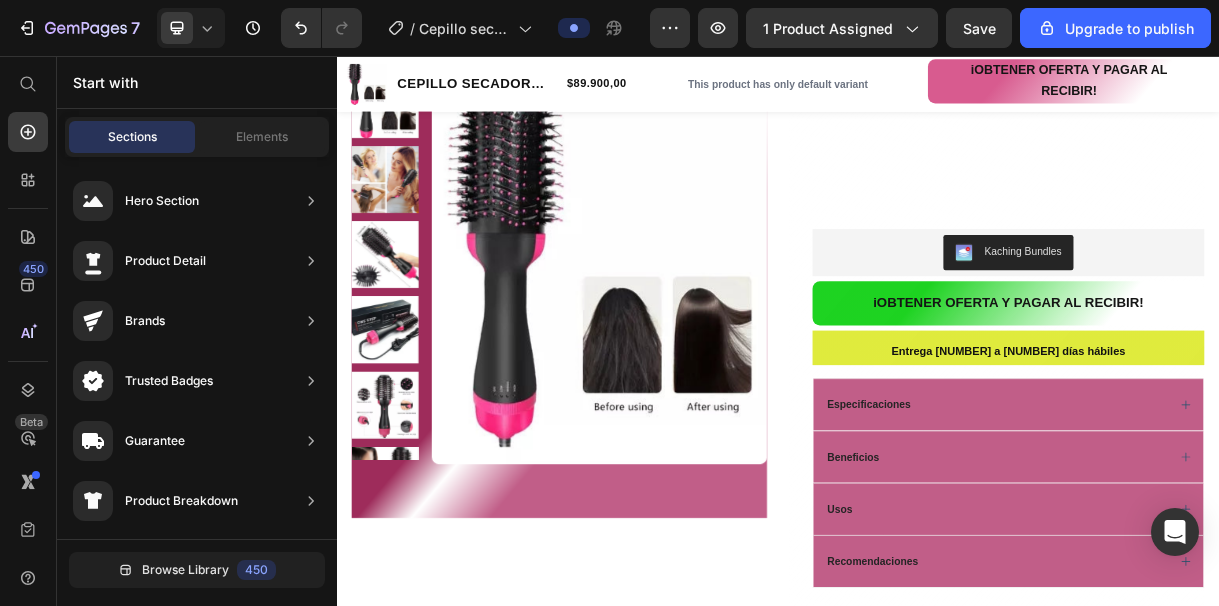 scroll, scrollTop: 1168, scrollLeft: 0, axis: vertical 